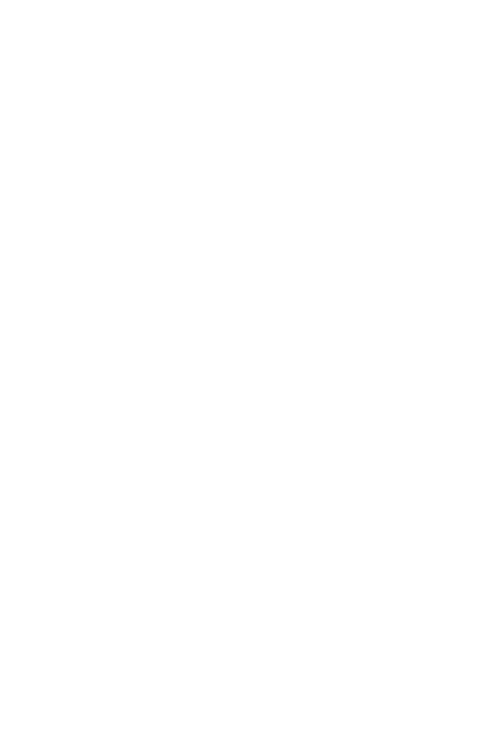 scroll, scrollTop: 0, scrollLeft: 0, axis: both 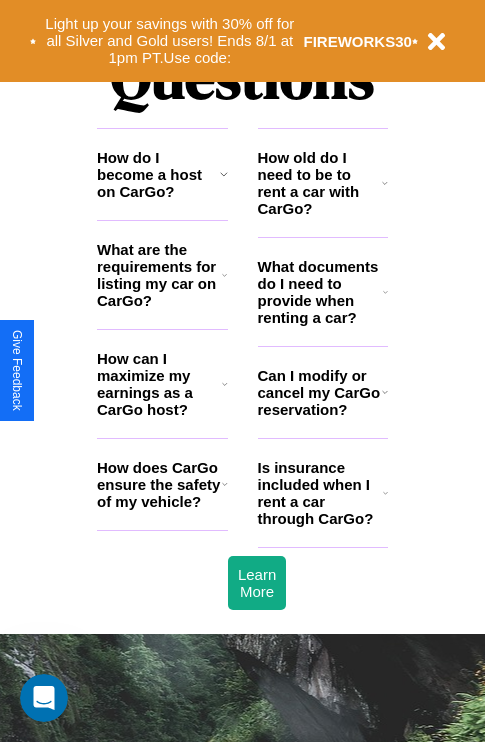 click on "Can I modify or cancel my CarGo reservation?" at bounding box center (320, 392) 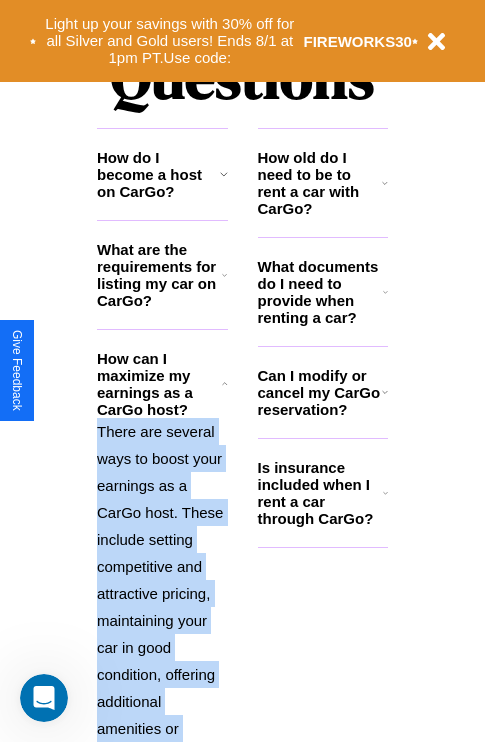 scroll, scrollTop: 2731, scrollLeft: 0, axis: vertical 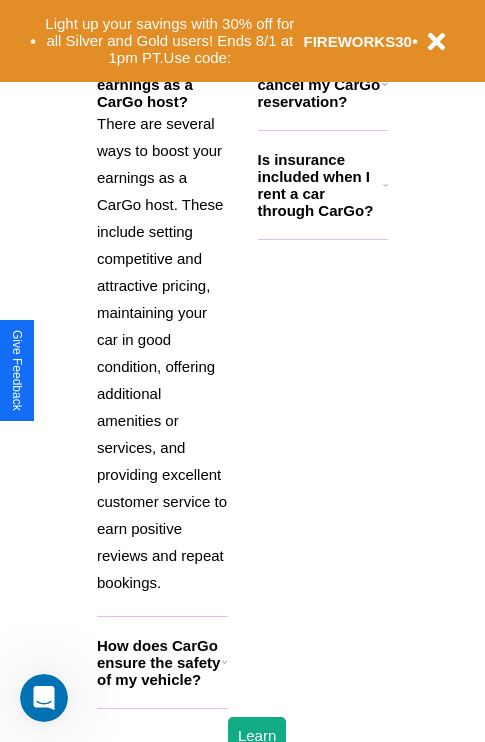 click on "How does CarGo ensure the safety of my vehicle?" at bounding box center (159, 662) 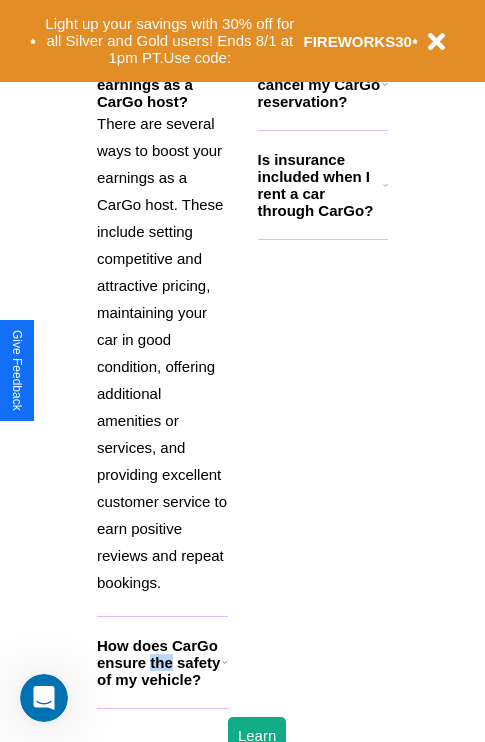 scroll, scrollTop: 1951, scrollLeft: 0, axis: vertical 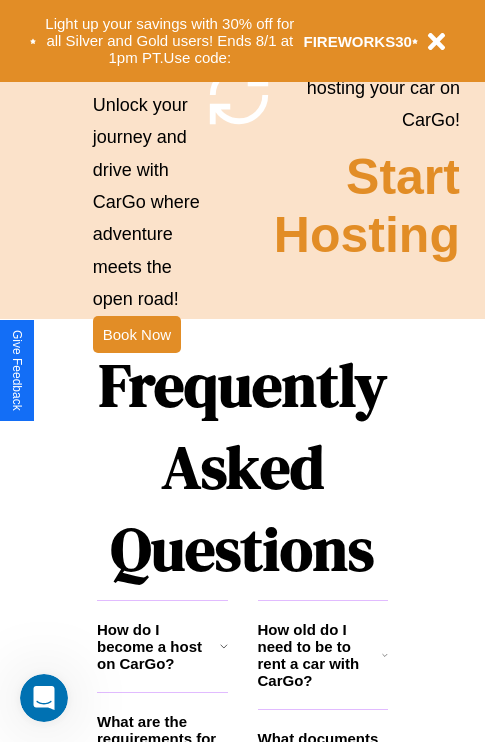 click on "How old do I need to be to rent a car with CarGo?" at bounding box center [320, 655] 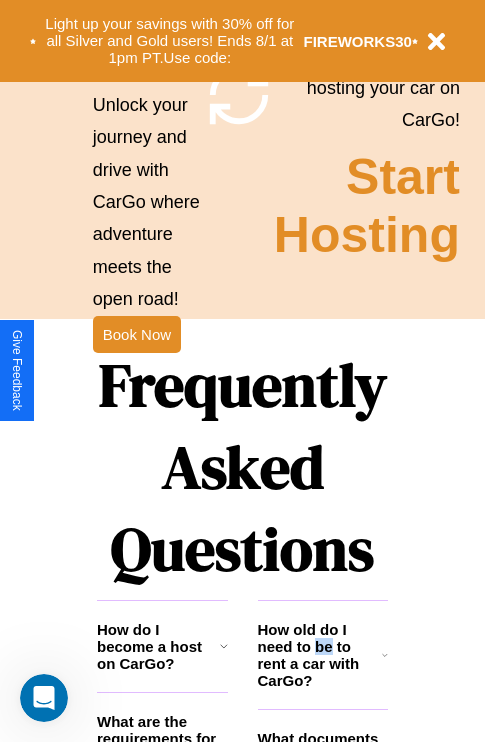 scroll, scrollTop: 2014, scrollLeft: 0, axis: vertical 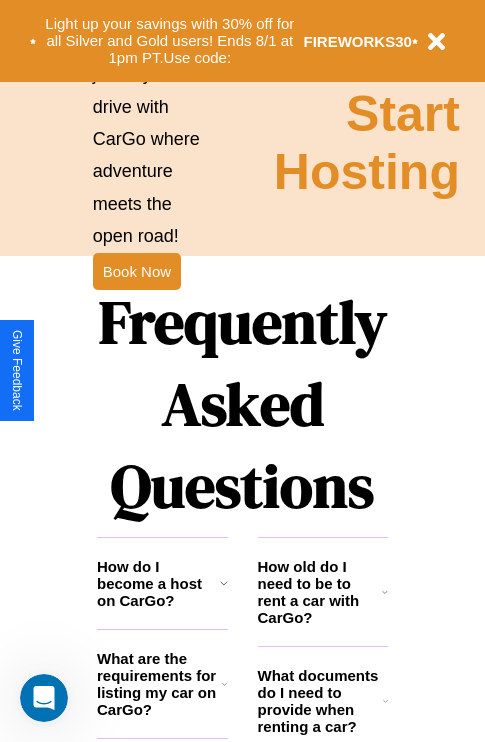click 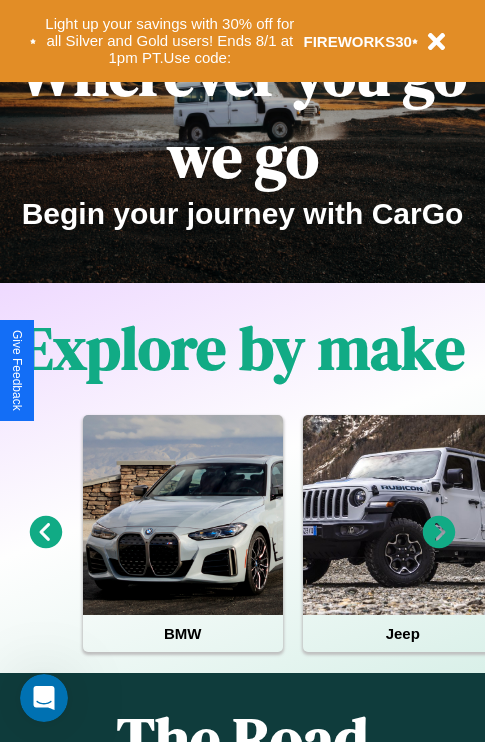 scroll, scrollTop: 0, scrollLeft: 0, axis: both 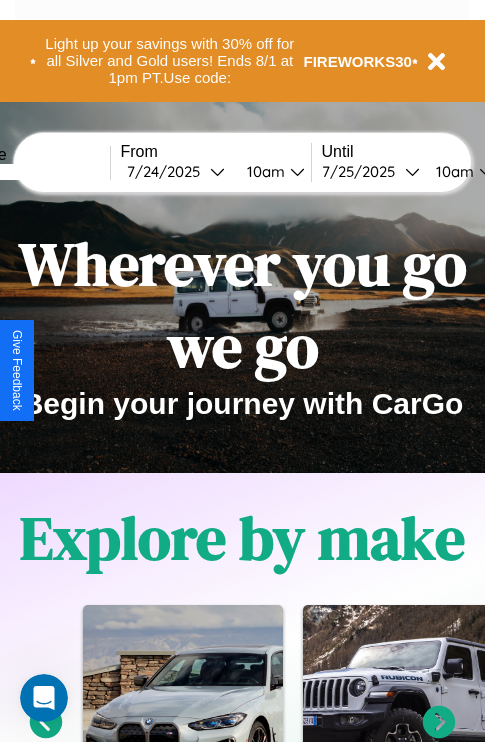 click at bounding box center (35, 172) 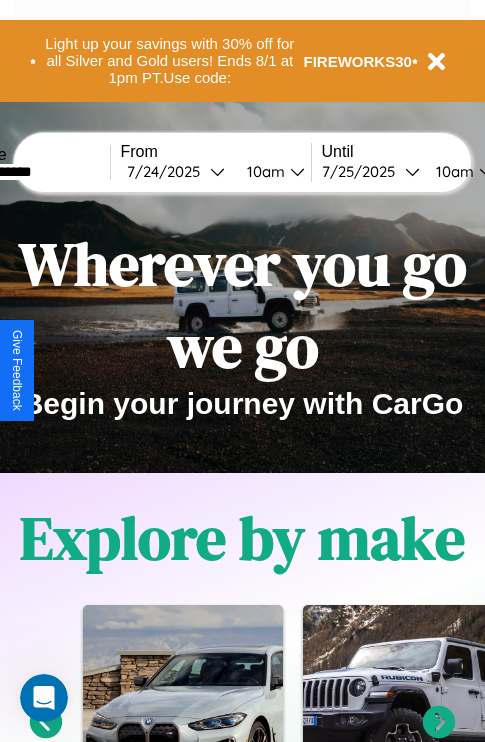type on "**********" 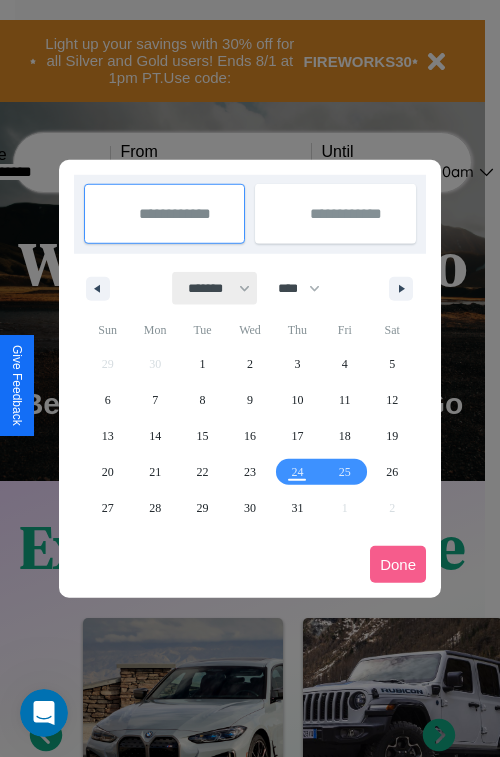click on "******* ******** ***** ***** *** **** **** ****** ********* ******* ******** ********" at bounding box center (215, 288) 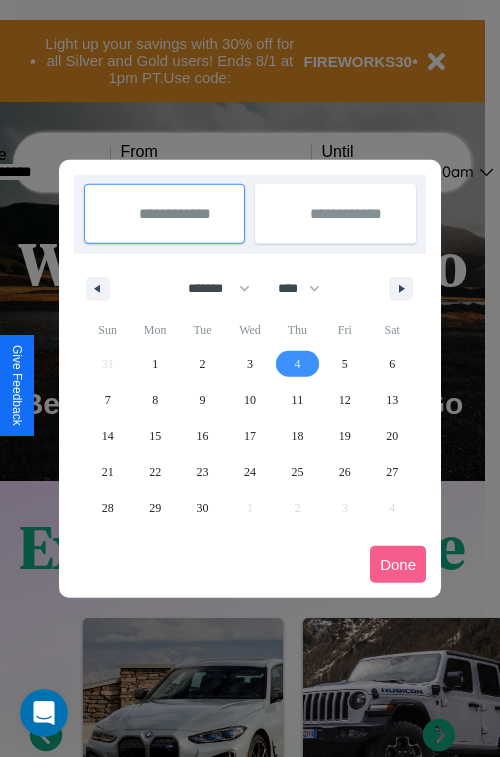 click on "4" at bounding box center (297, 364) 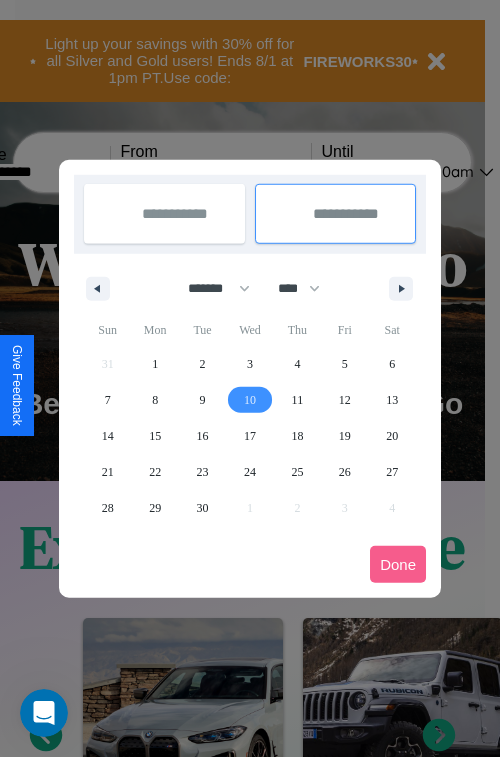 click on "10" at bounding box center [250, 400] 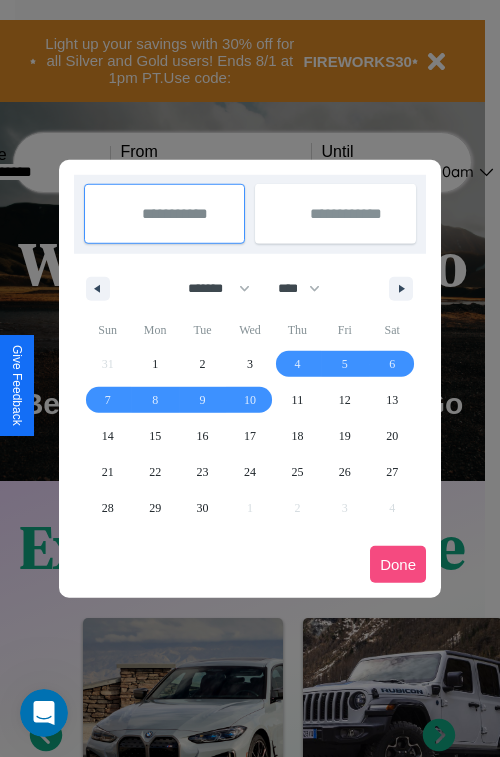 click on "Done" at bounding box center (398, 564) 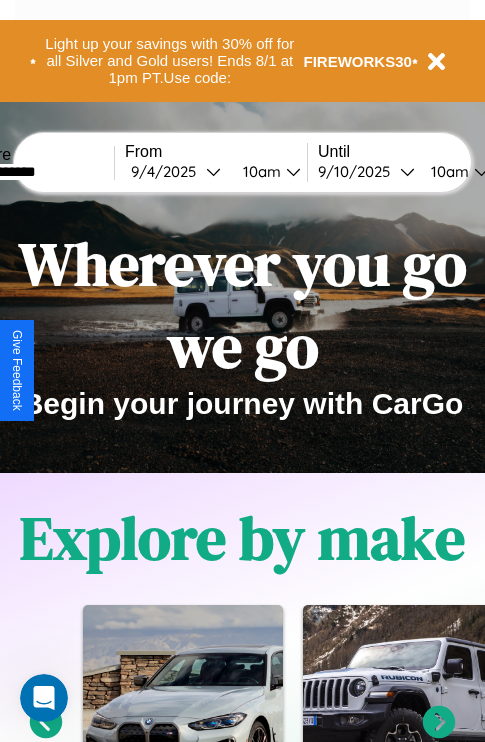 click on "10am" at bounding box center (447, 171) 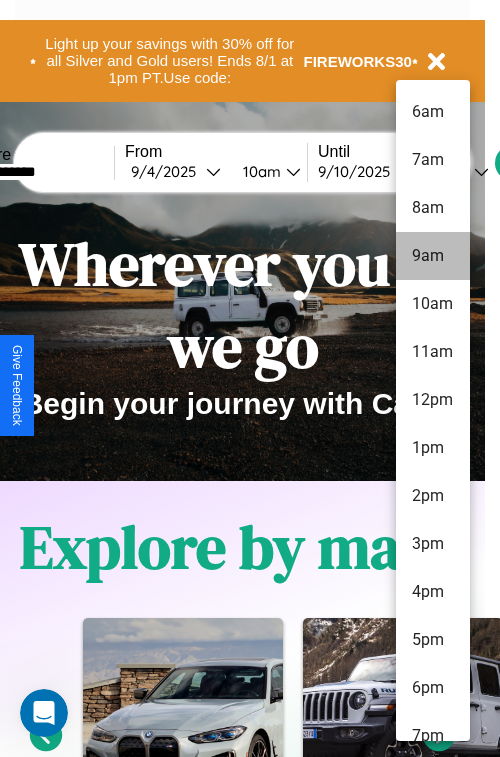 click on "9am" at bounding box center (433, 256) 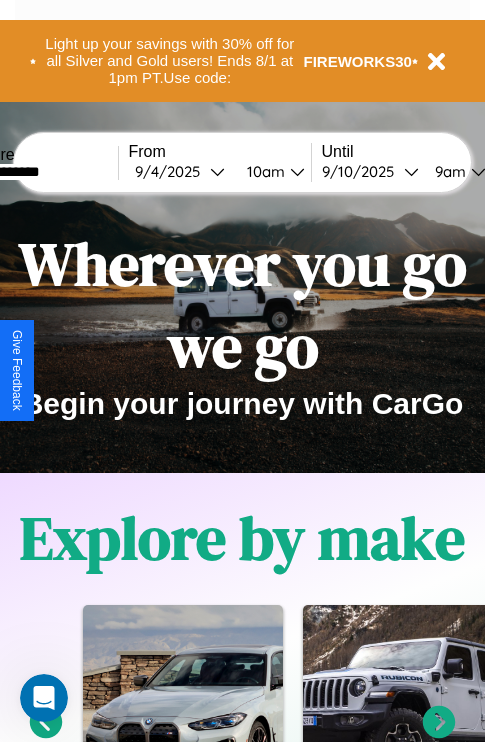 scroll, scrollTop: 0, scrollLeft: 69, axis: horizontal 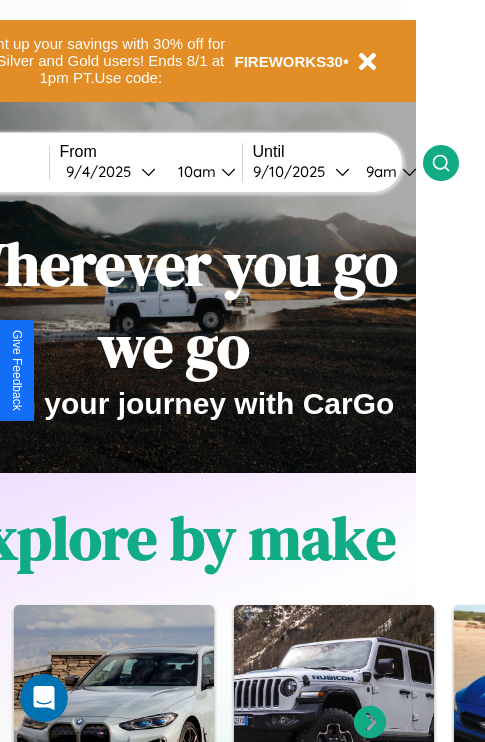 click 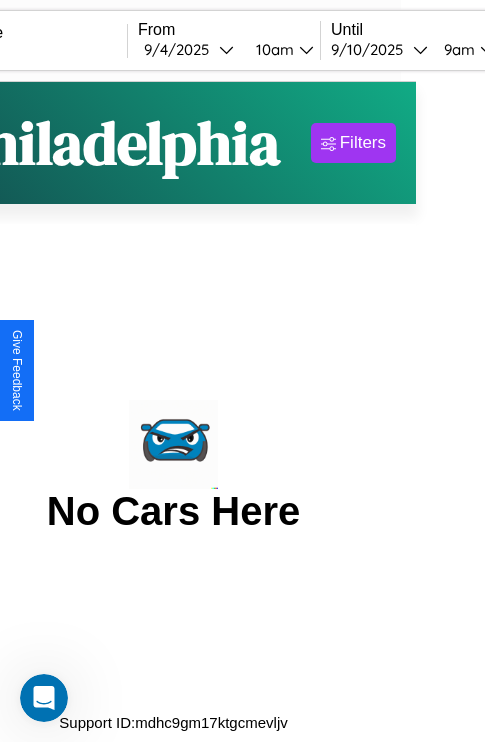 scroll, scrollTop: 0, scrollLeft: 0, axis: both 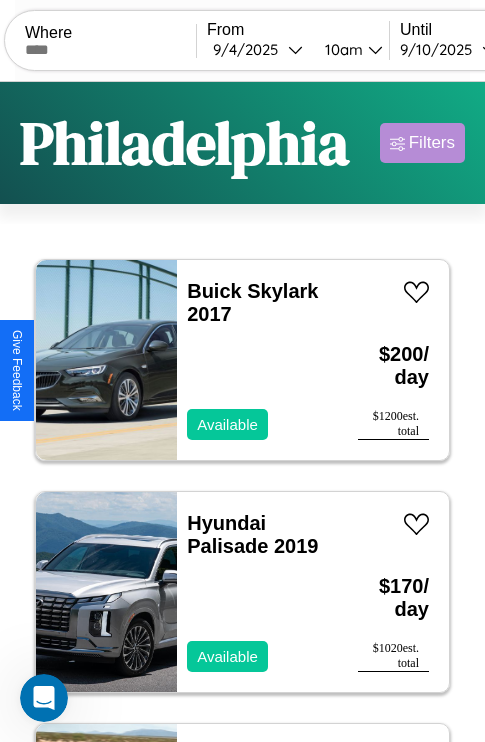 click on "Filters" at bounding box center [432, 143] 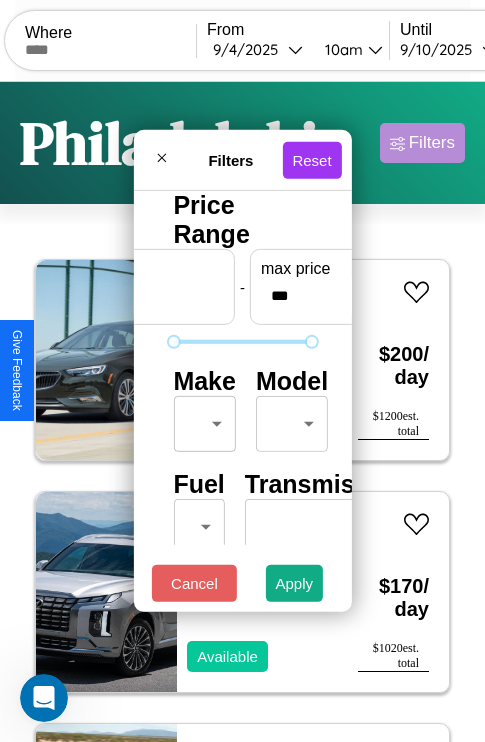 scroll, scrollTop: 59, scrollLeft: 0, axis: vertical 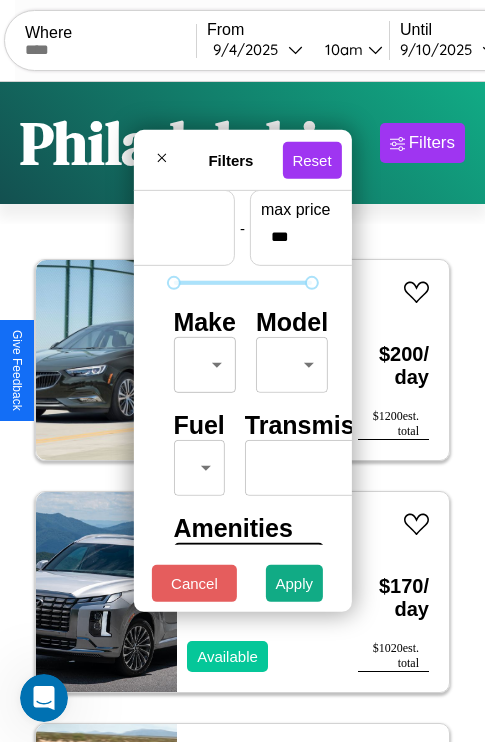 click on "CarGo Where From [DATE] [TIME] Until [DATE] [TIME] Become a Host Login Sign Up [CITY] Filters 10  cars in this area These cars can be picked up in this city. Buick   Skylark   2017 Available $ 200  / day $ 1200  est. total Hyundai   Palisade   2019 Available $ 170  / day $ 1020  est. total Subaru   XT   2018 Available $ 190  / day $ 1140  est. total Acura   CL   2022 Available $ 160  / day $ 960  est. total Ford   LTL9000   2024 Unavailable $ 120  / day $ 720  est. total Acura   RSX   2023 Available $ 70  / day $ 420  est. total Mazda   MX-3   2023 Available $ 40  / day $ 240  est. total Infiniti   EX35   2020 Available $ 120  / day $ 720  est. total Land Rover   LR4   2024 Available $ 40  / day $ 240  est. total Lexus   IS   2021 Available $ 80  / day $ 480  est. total Filters Reset Price Range min price *  -  max price *** Make ​ ​ Model ​ ​ Fuel ​ ​ Transmission ​ ​ Amenities Sunroof Moonroof Touch Display Winter Package Sport Turbo Heated Seats Carplay Bluetooth Push To Start" at bounding box center (242, 412) 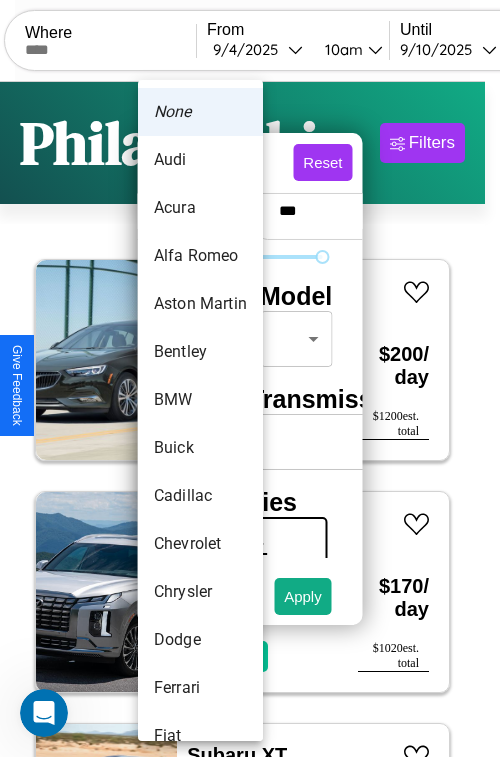 click on "Alfa Romeo" at bounding box center [200, 256] 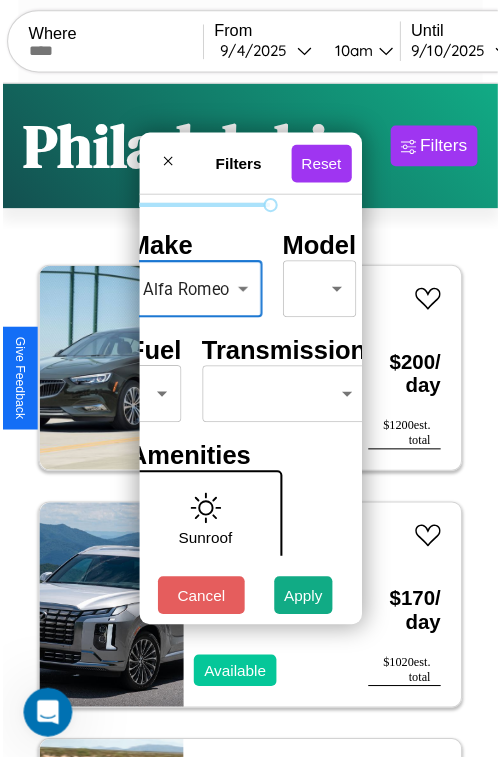 scroll, scrollTop: 162, scrollLeft: 63, axis: both 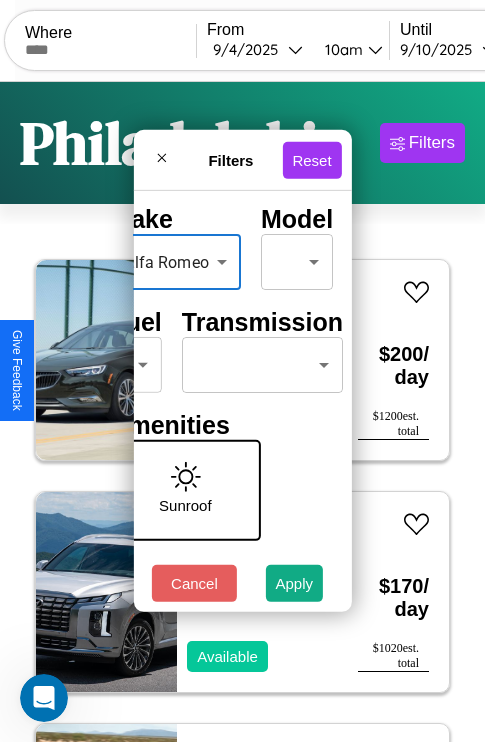 click on "**********" at bounding box center [242, 412] 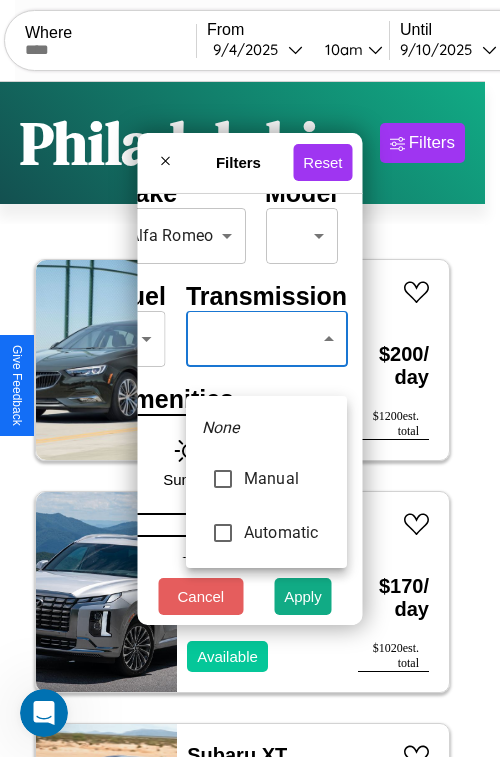 type on "******" 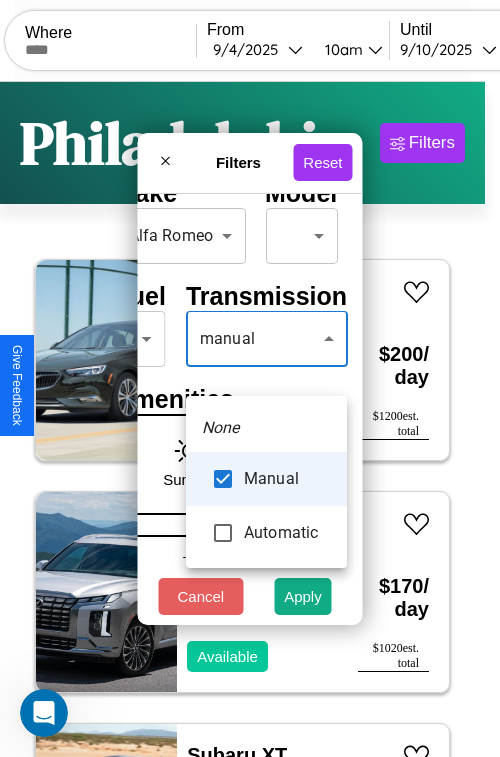 click at bounding box center [250, 378] 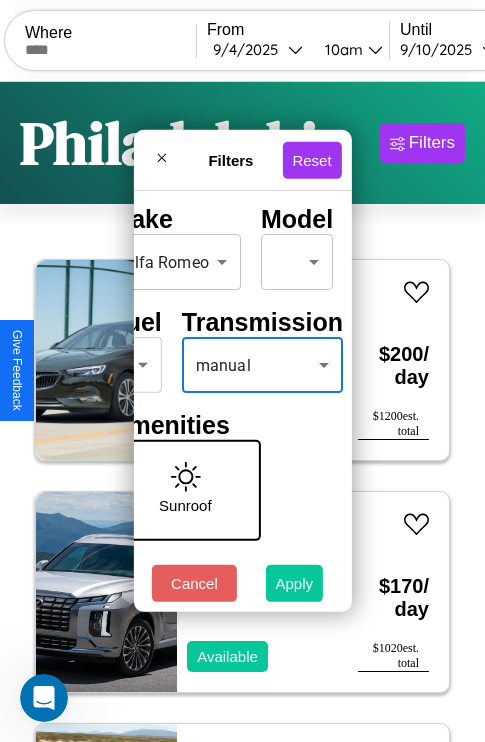 click on "Apply" at bounding box center (295, 583) 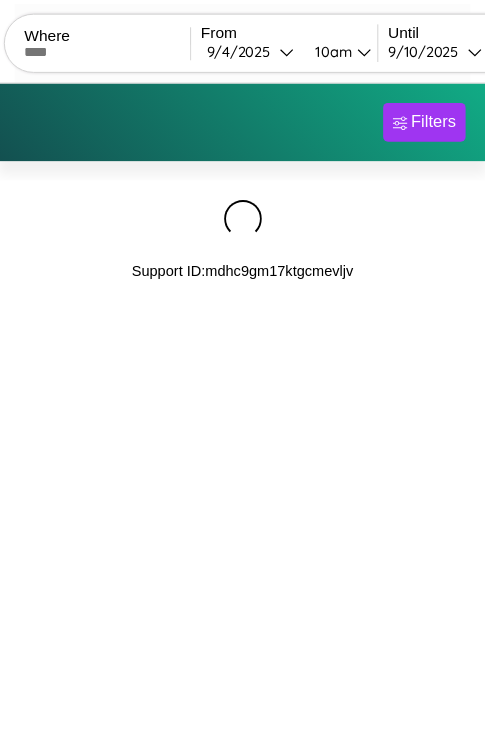 scroll, scrollTop: 0, scrollLeft: 0, axis: both 